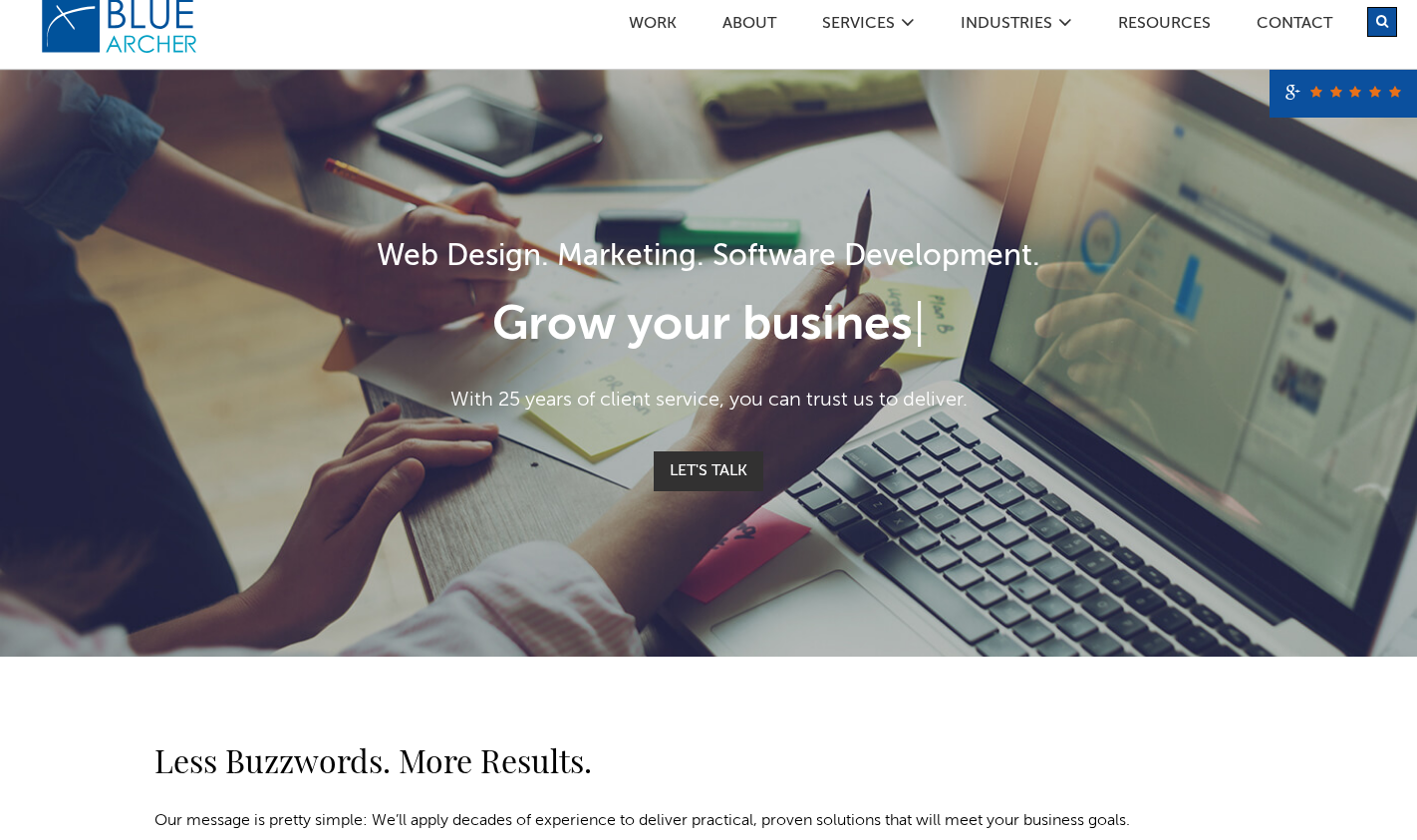 scroll, scrollTop: 0, scrollLeft: 0, axis: both 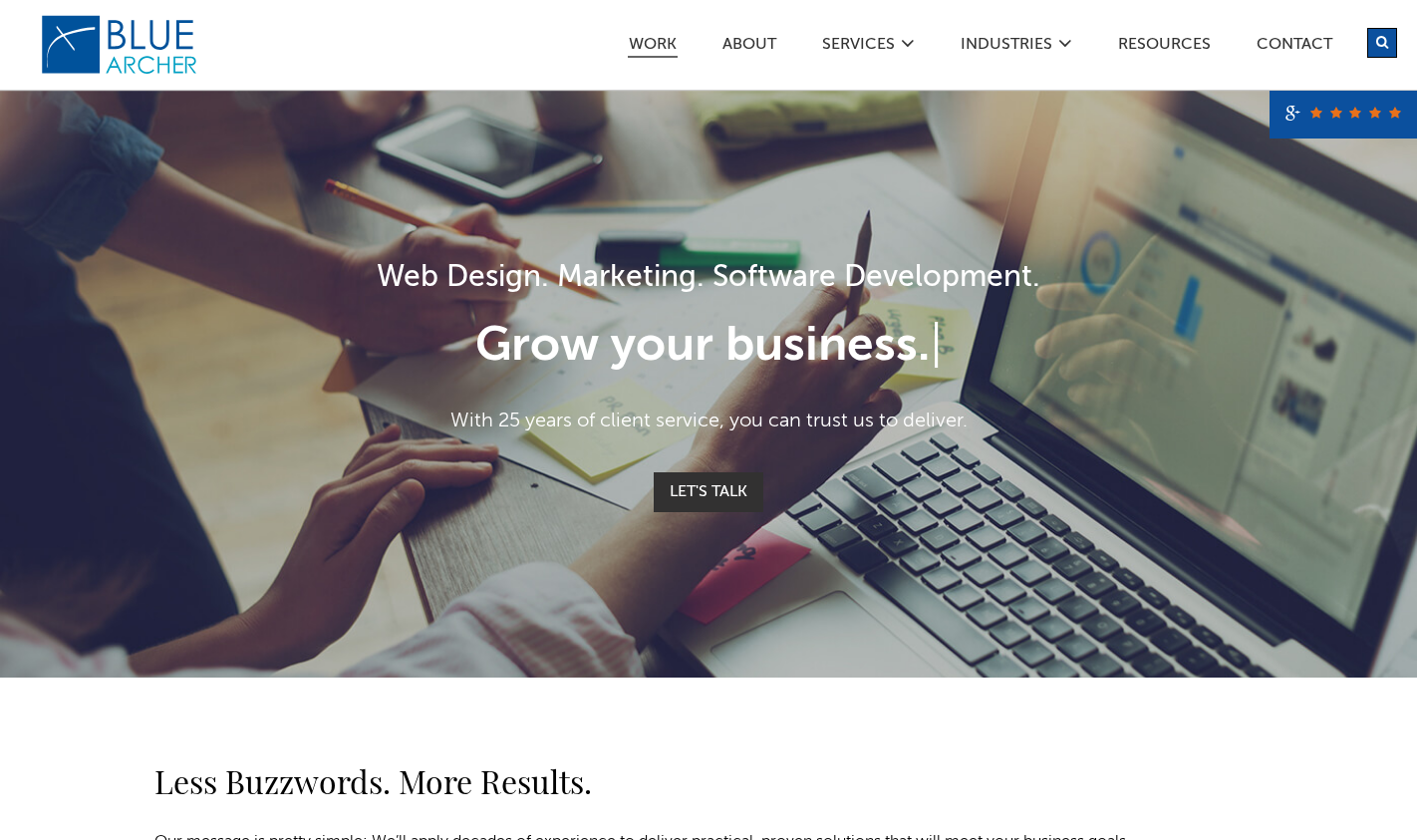 click on "Work" at bounding box center [653, 47] 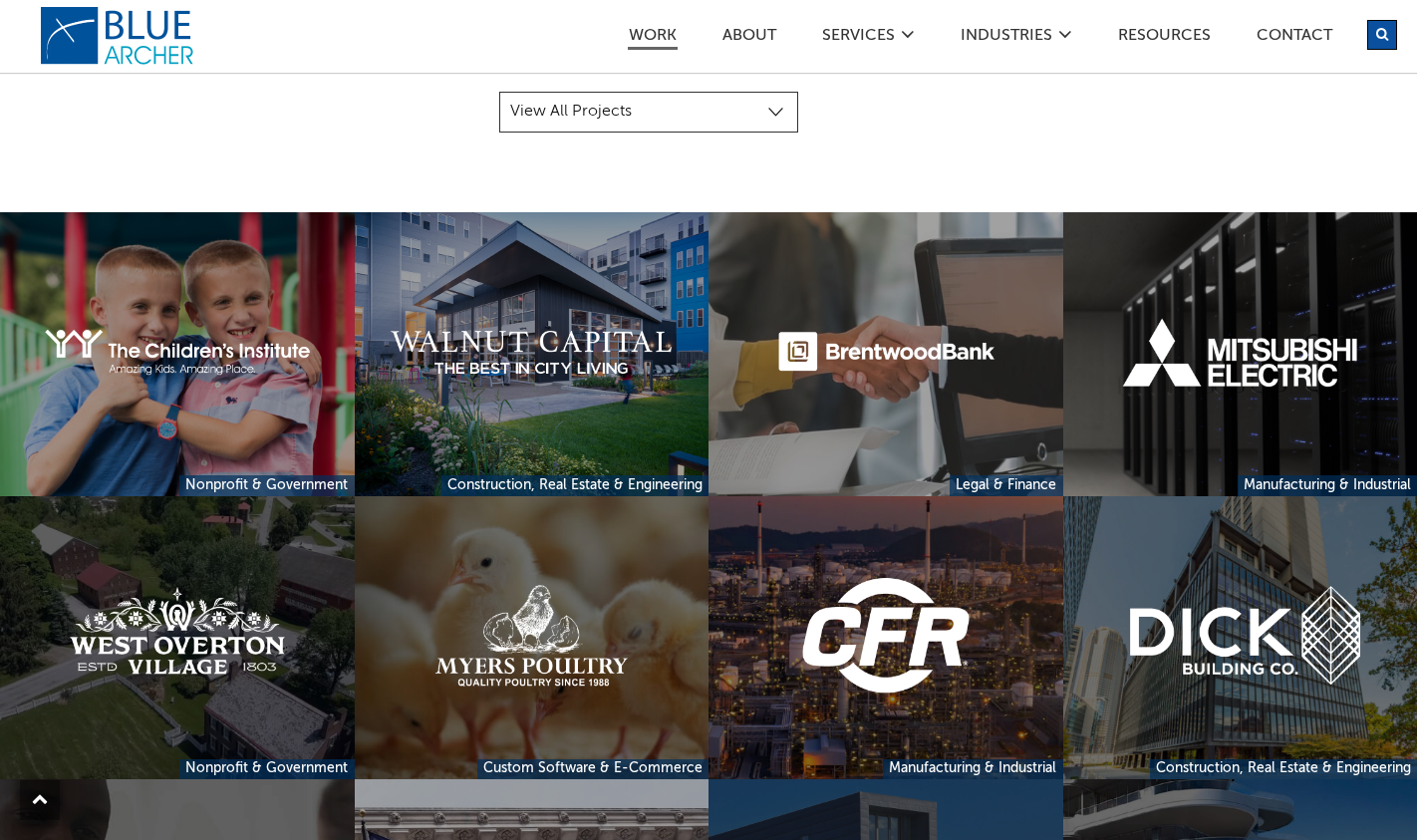 scroll, scrollTop: 431, scrollLeft: 0, axis: vertical 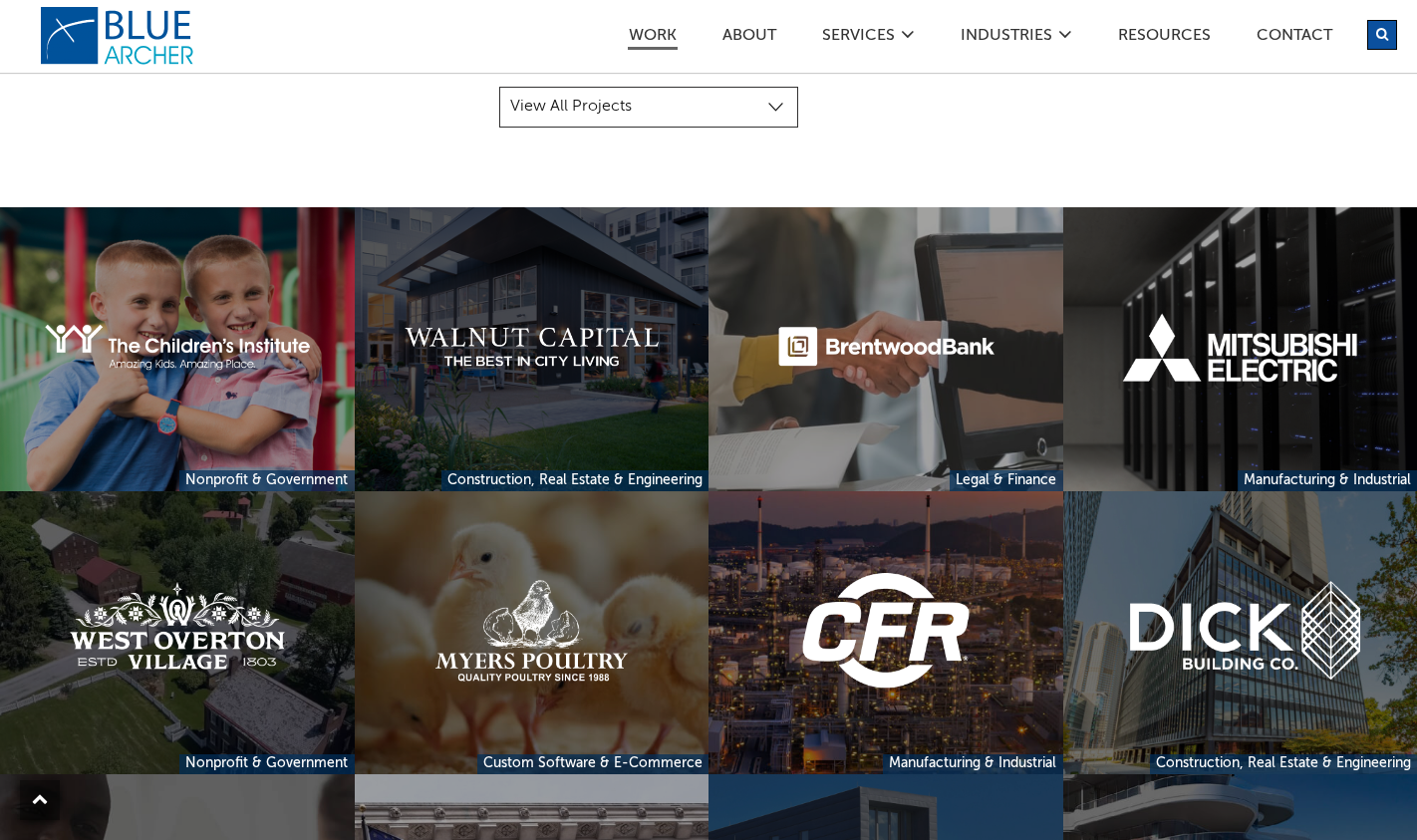 click at bounding box center [532, 349] 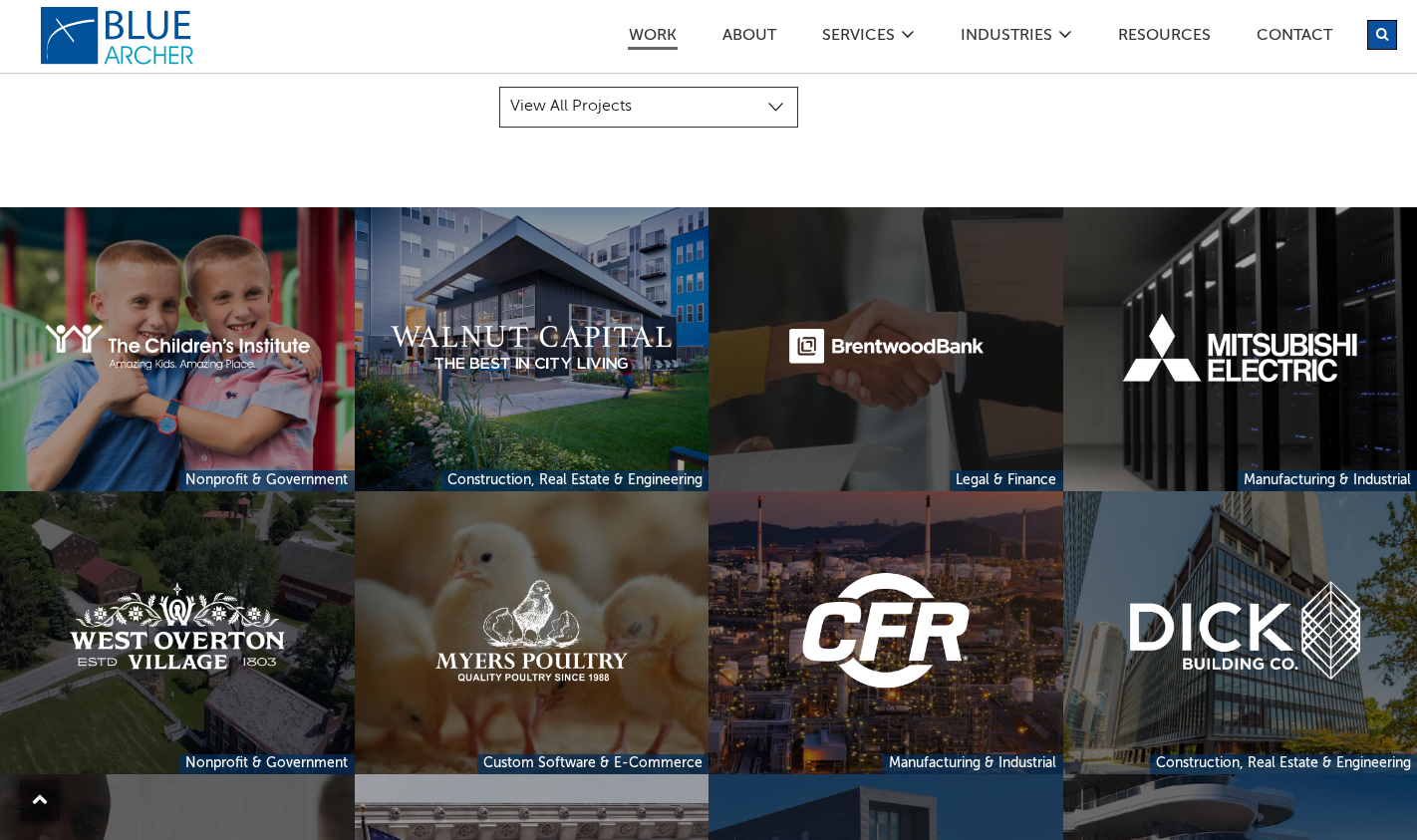 click at bounding box center (886, 349) 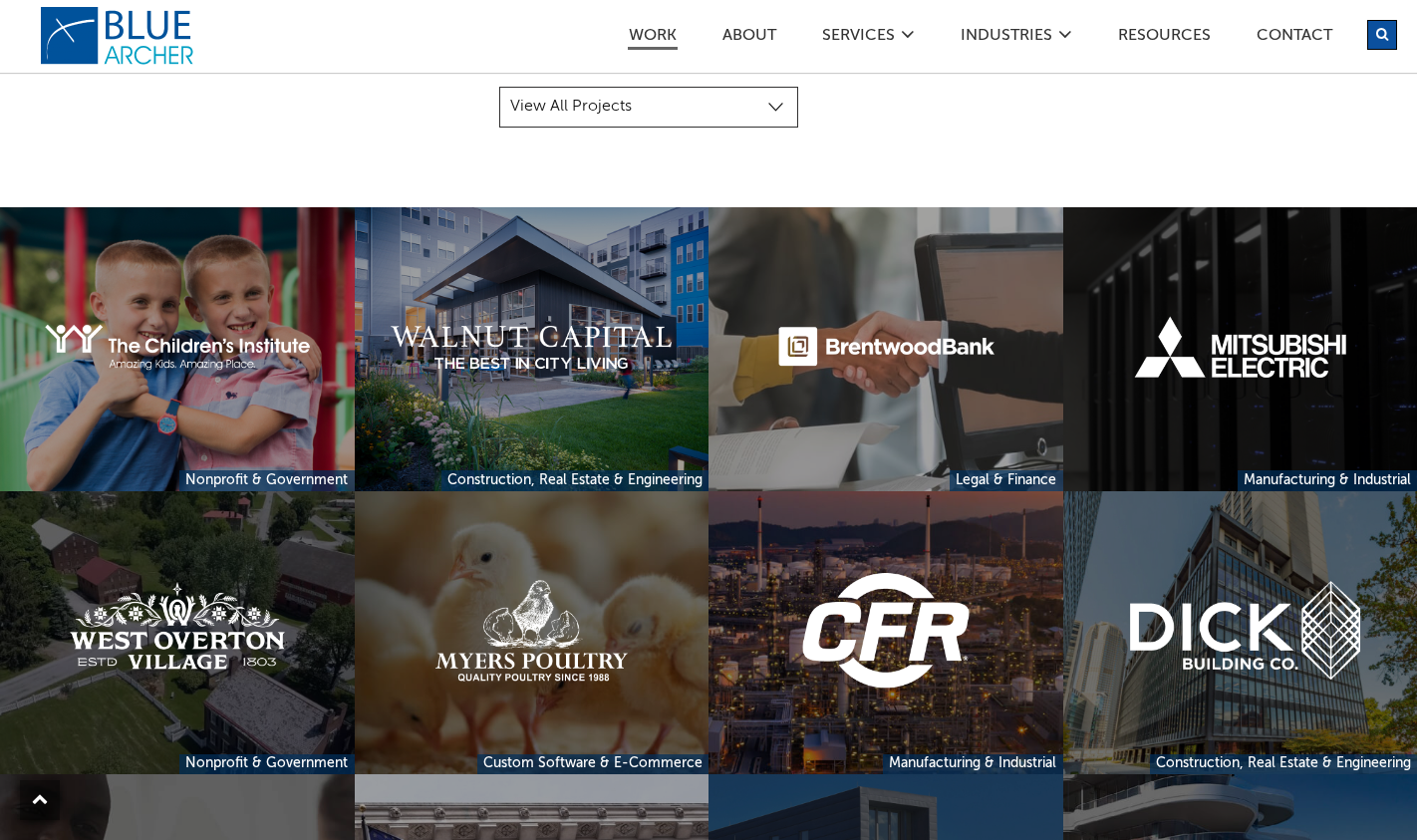 click at bounding box center (1241, 349) 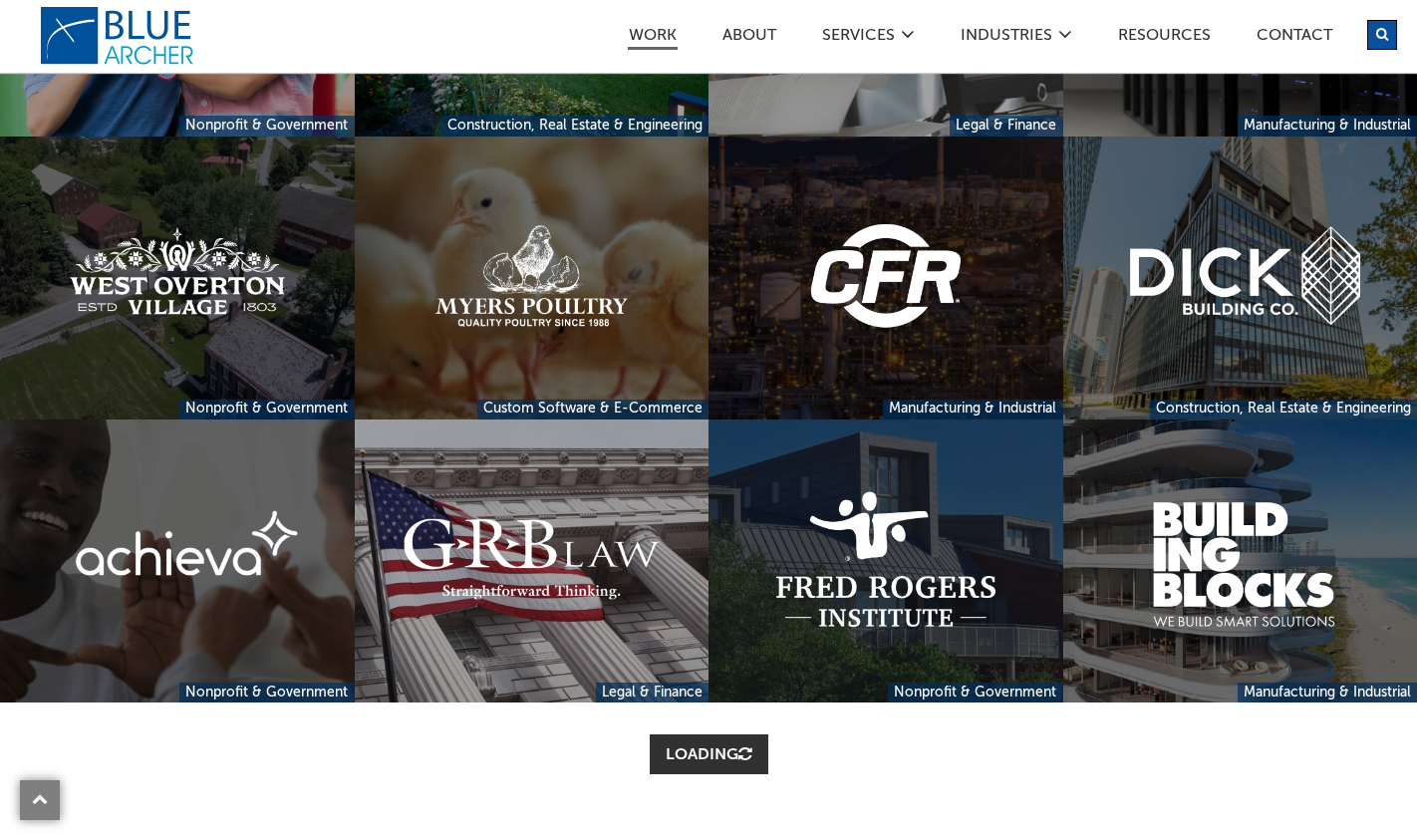 scroll, scrollTop: 780, scrollLeft: 0, axis: vertical 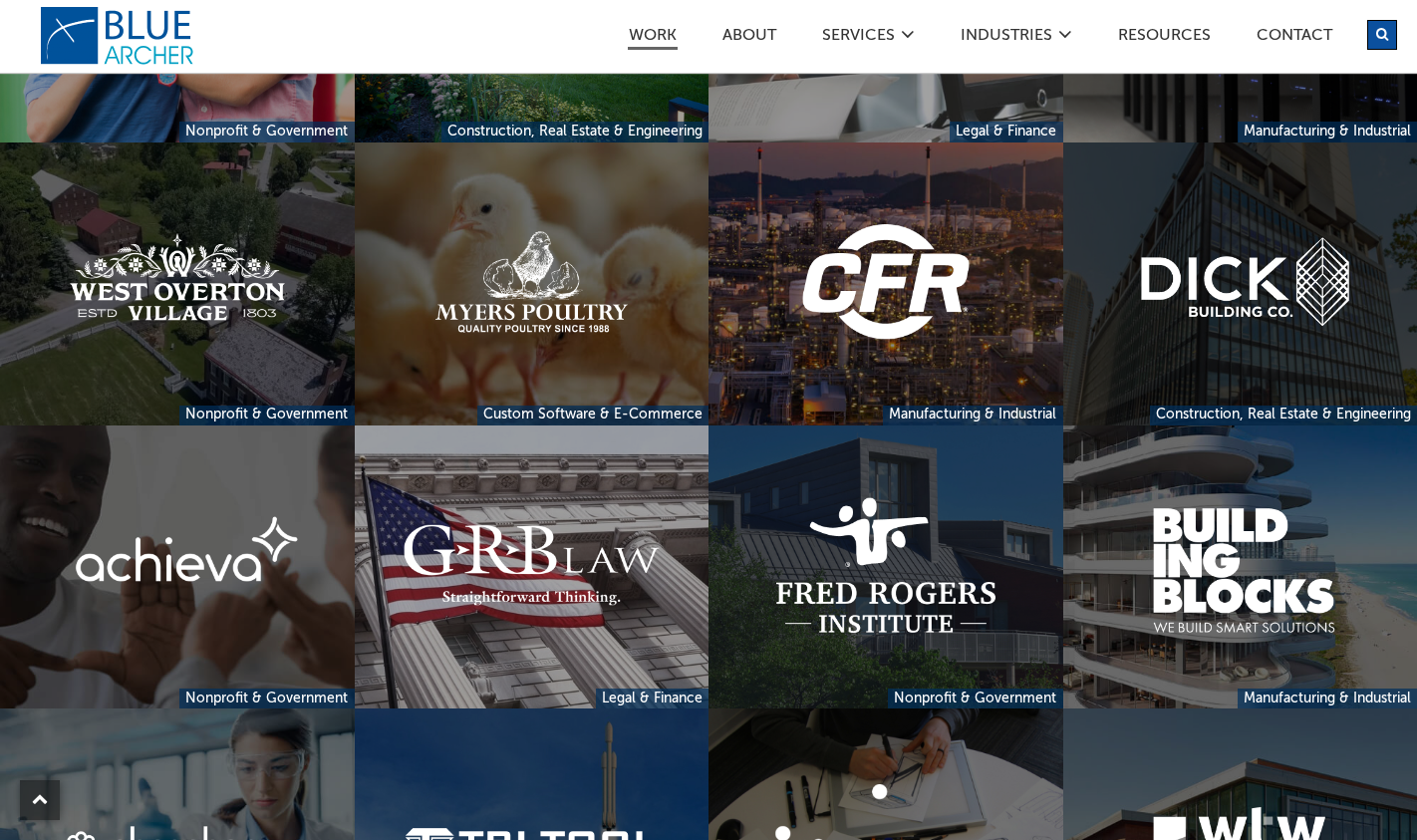 click at bounding box center (1241, 284) 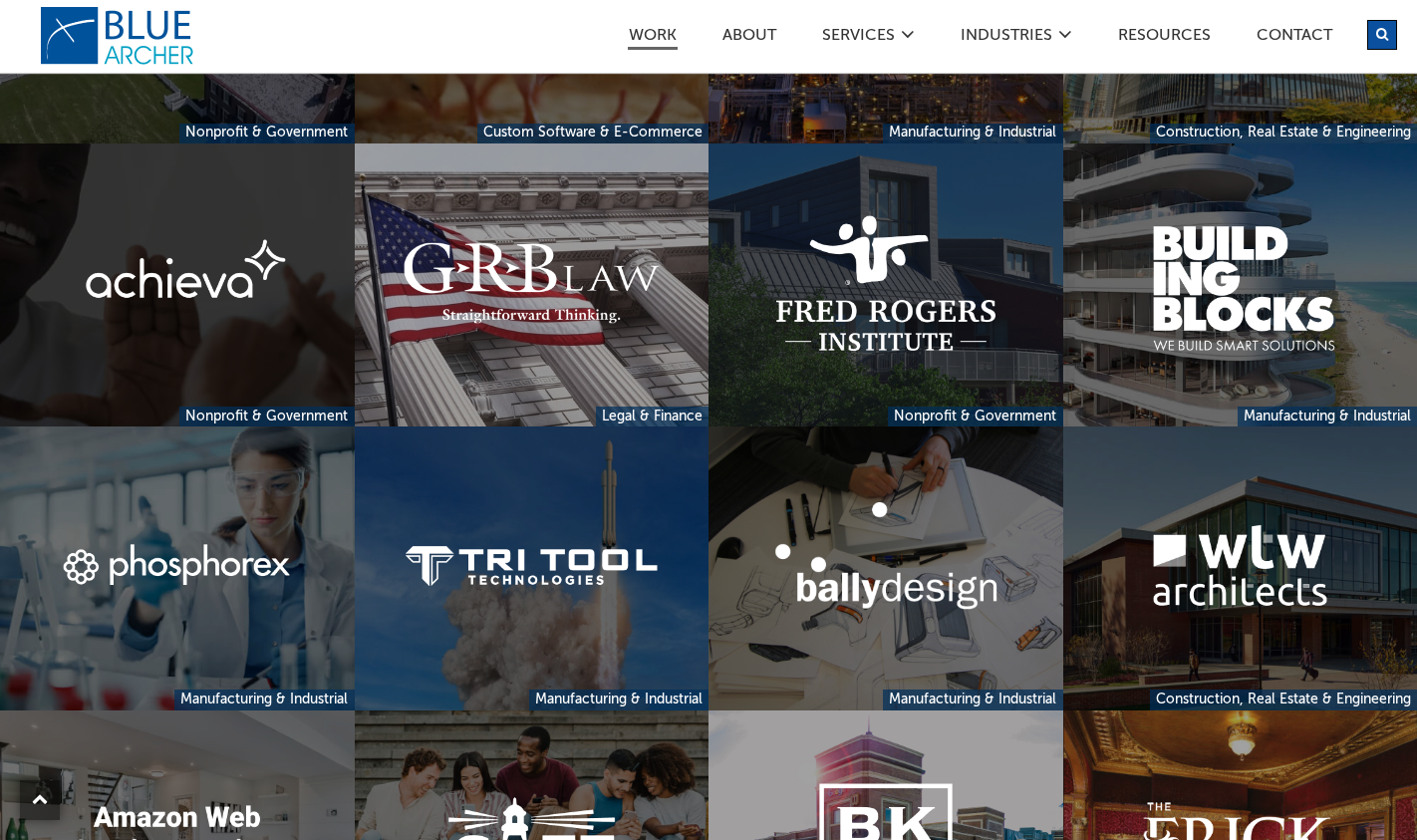 scroll, scrollTop: 1091, scrollLeft: 0, axis: vertical 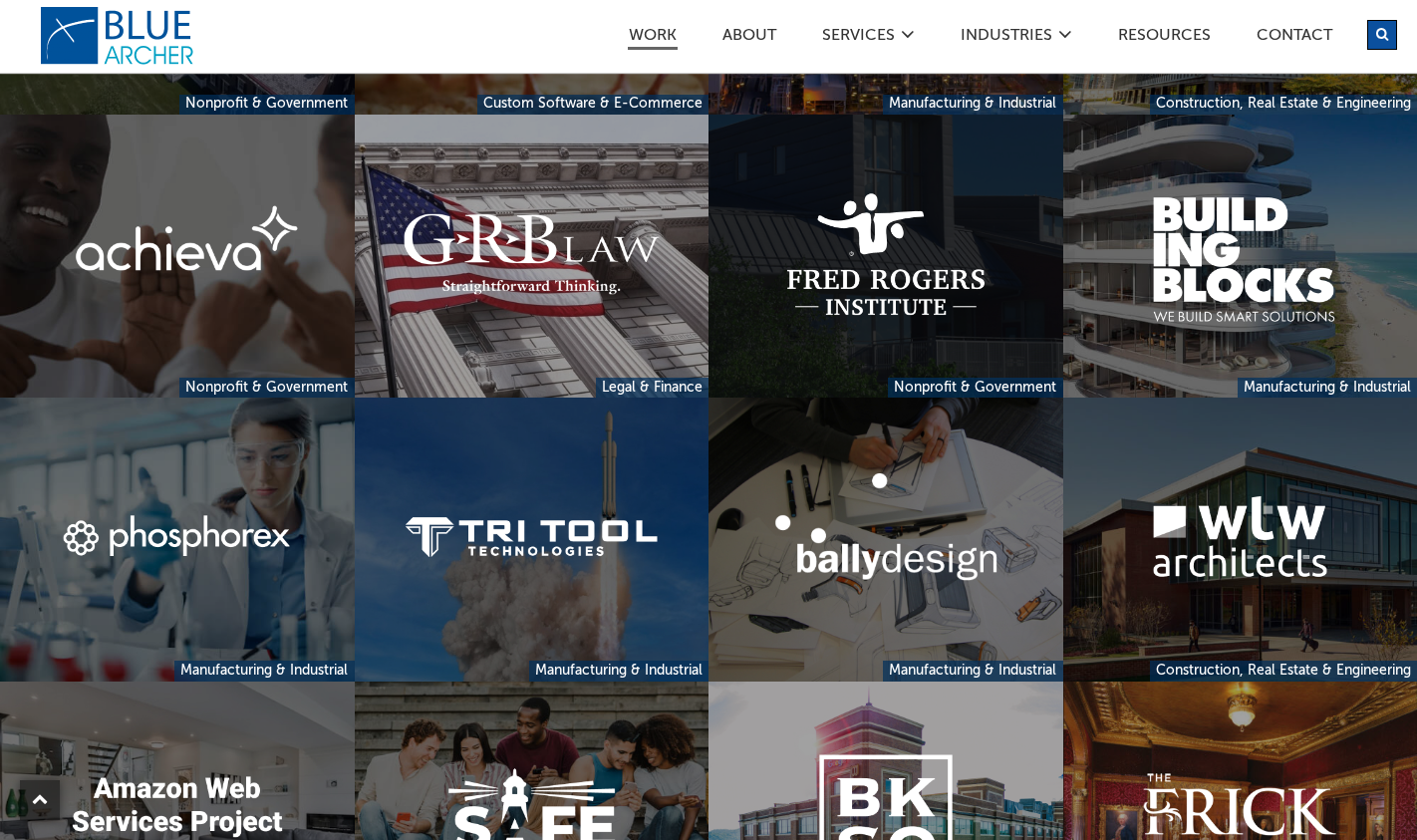 click at bounding box center (886, 256) 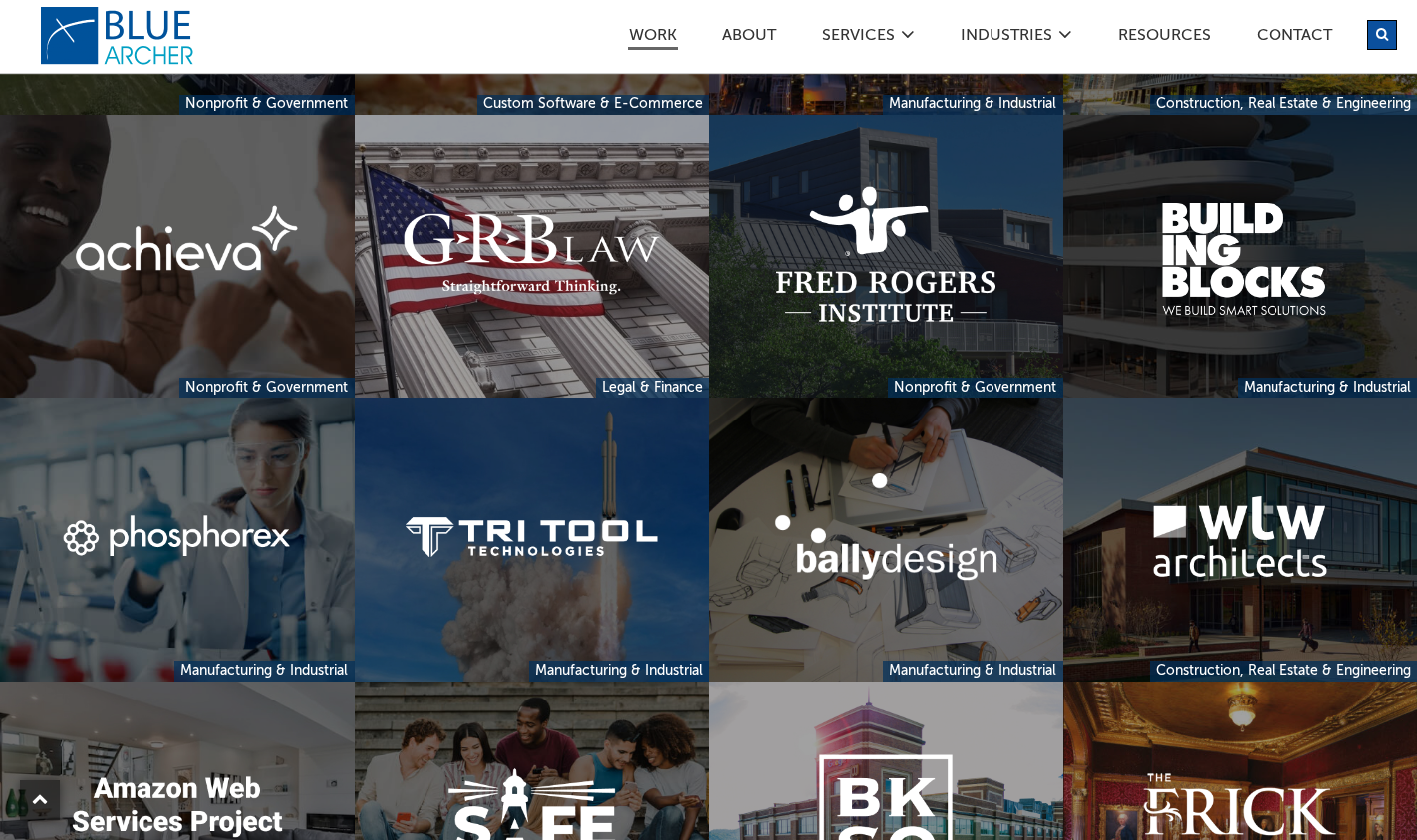 click at bounding box center (1241, 256) 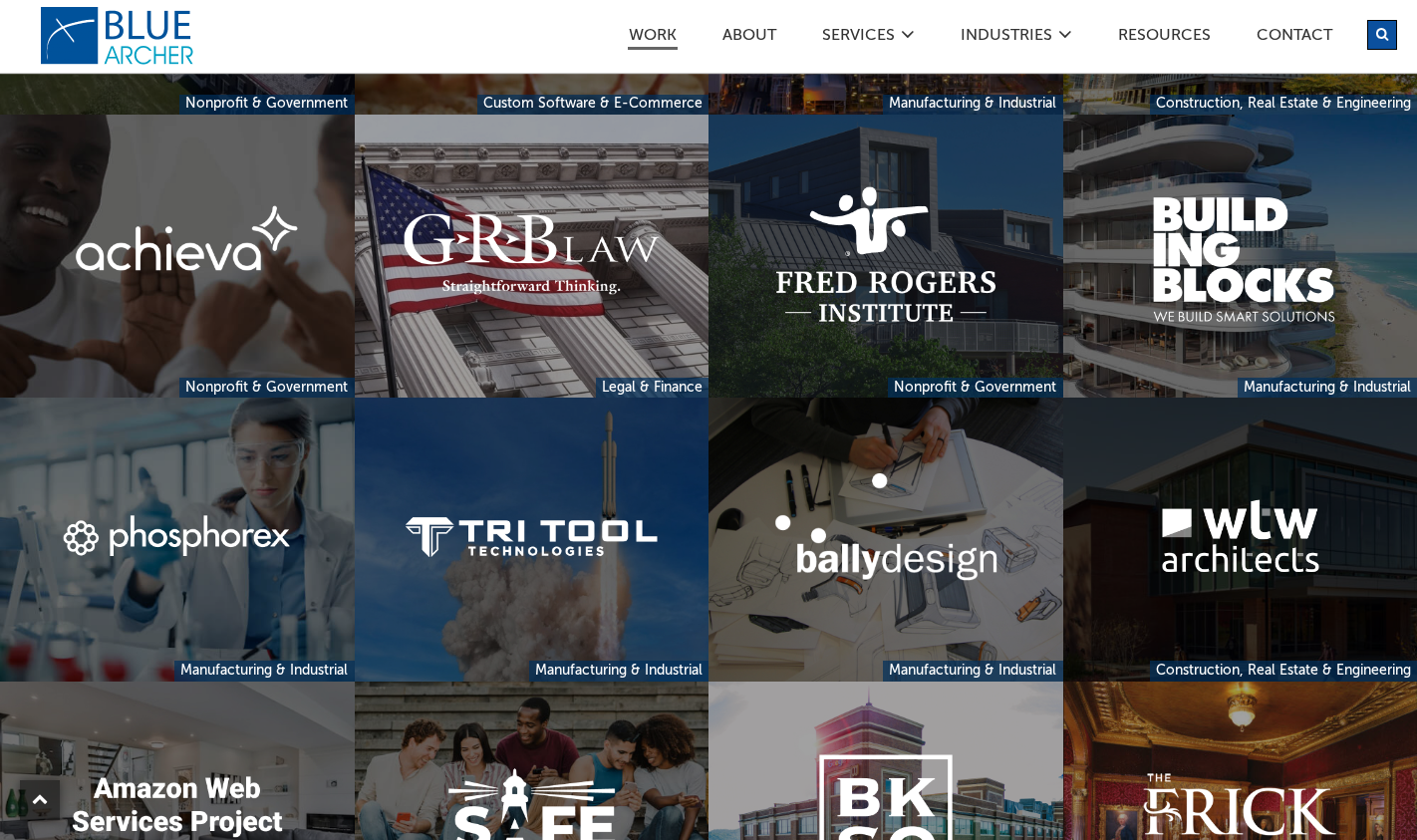 click at bounding box center [1241, 539] 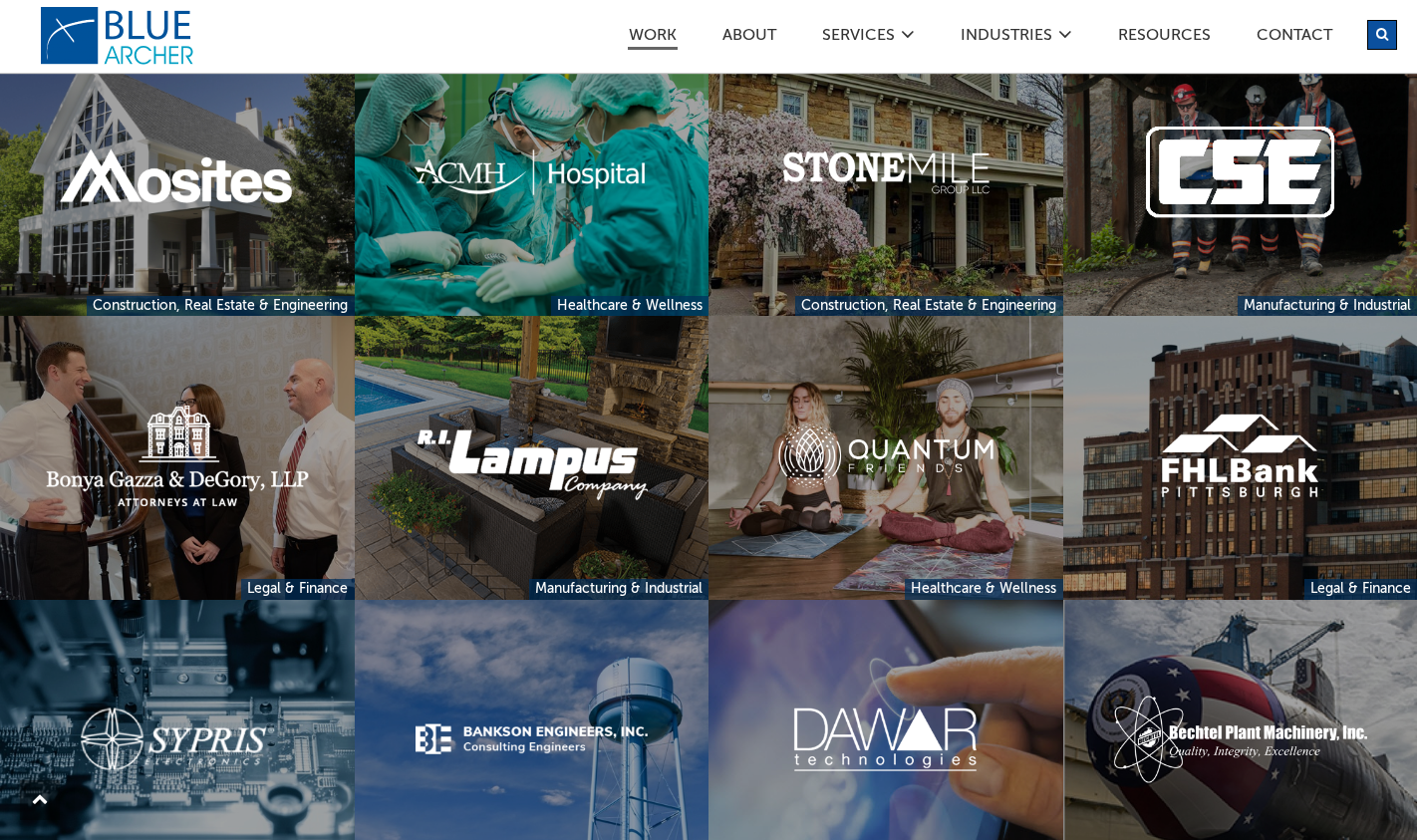 scroll, scrollTop: 3170, scrollLeft: 0, axis: vertical 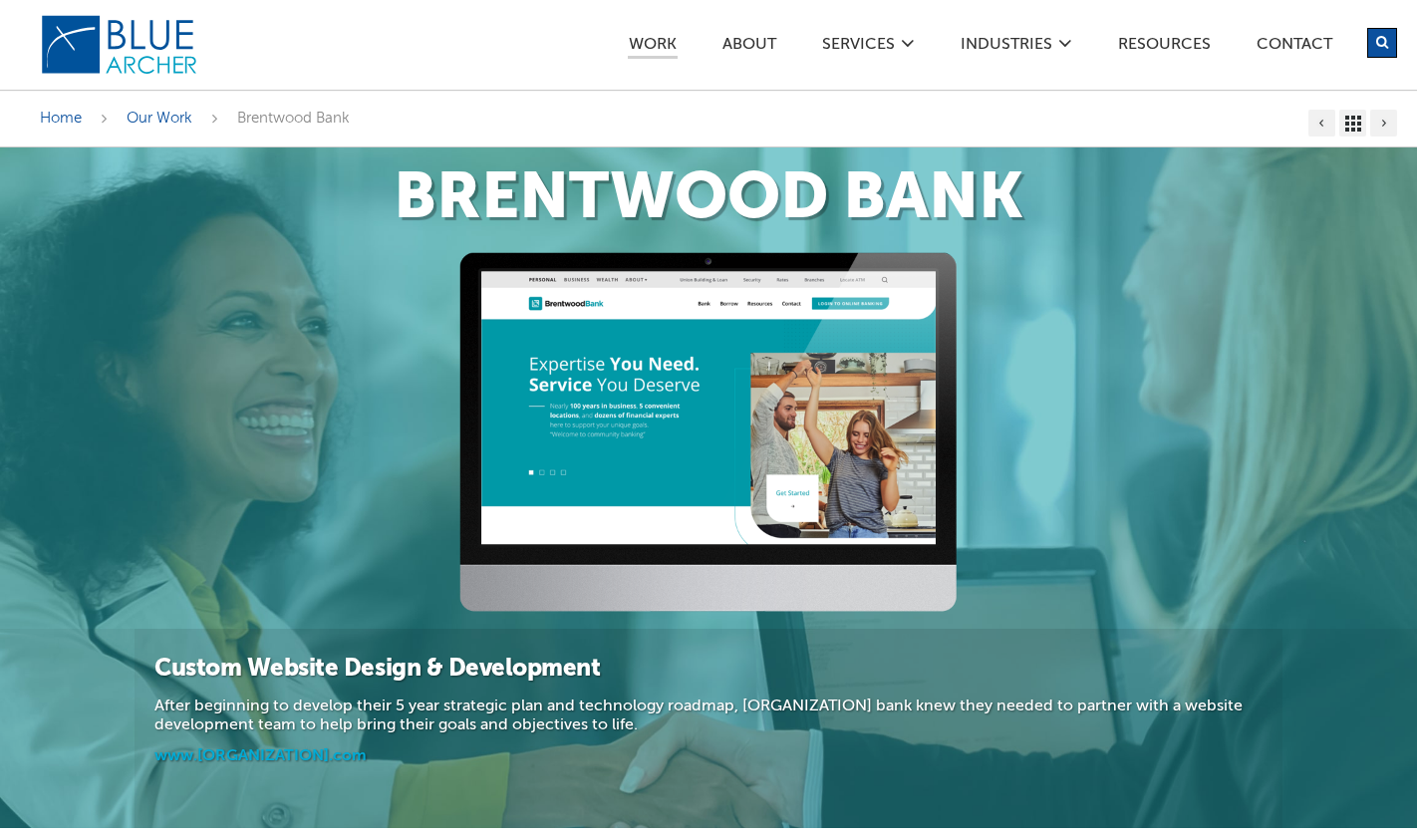 click on "www.brentwoodbank.com" at bounding box center [260, 756] 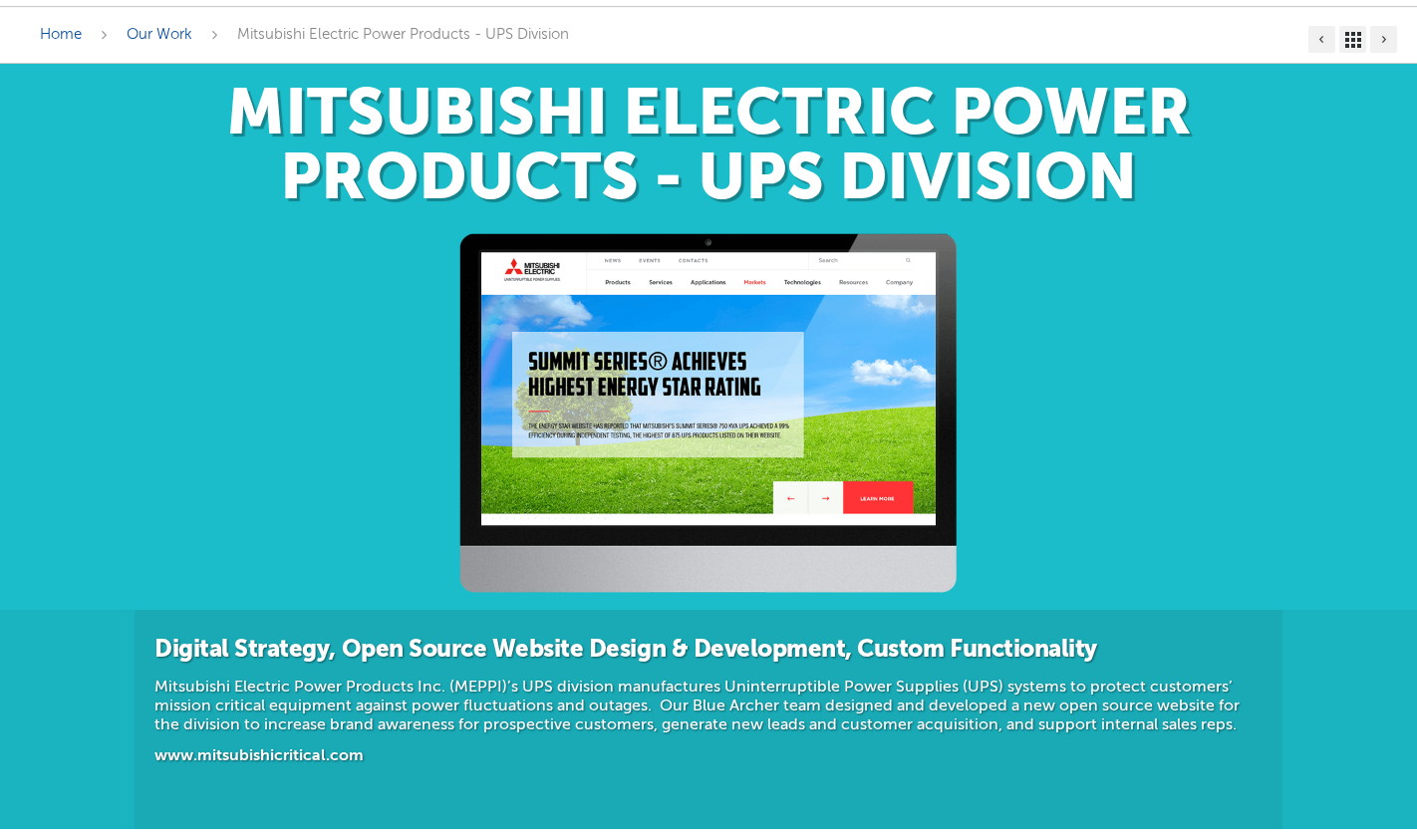 scroll, scrollTop: 87, scrollLeft: 0, axis: vertical 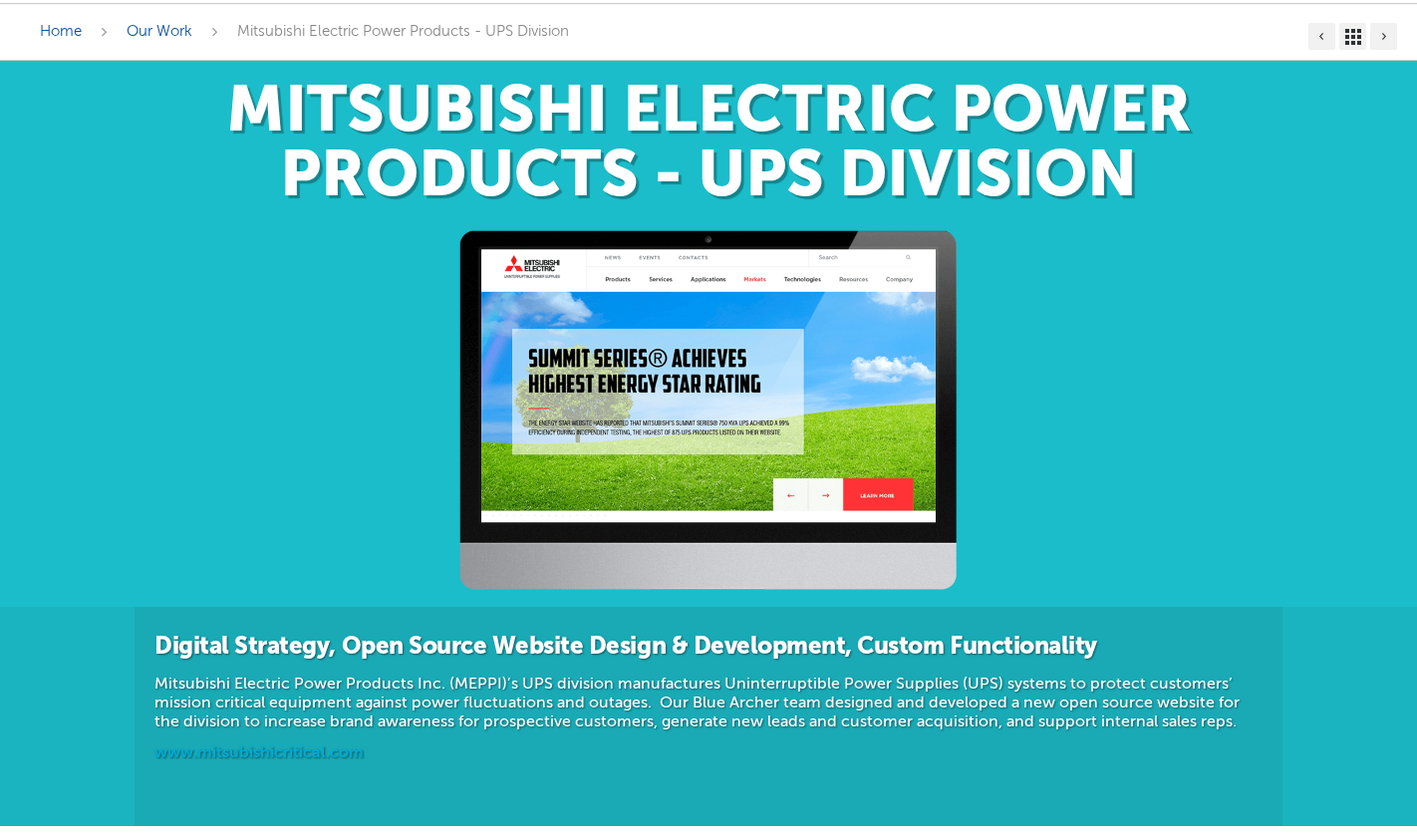 click on "www.mitsubishicritical.com" at bounding box center (259, 753) 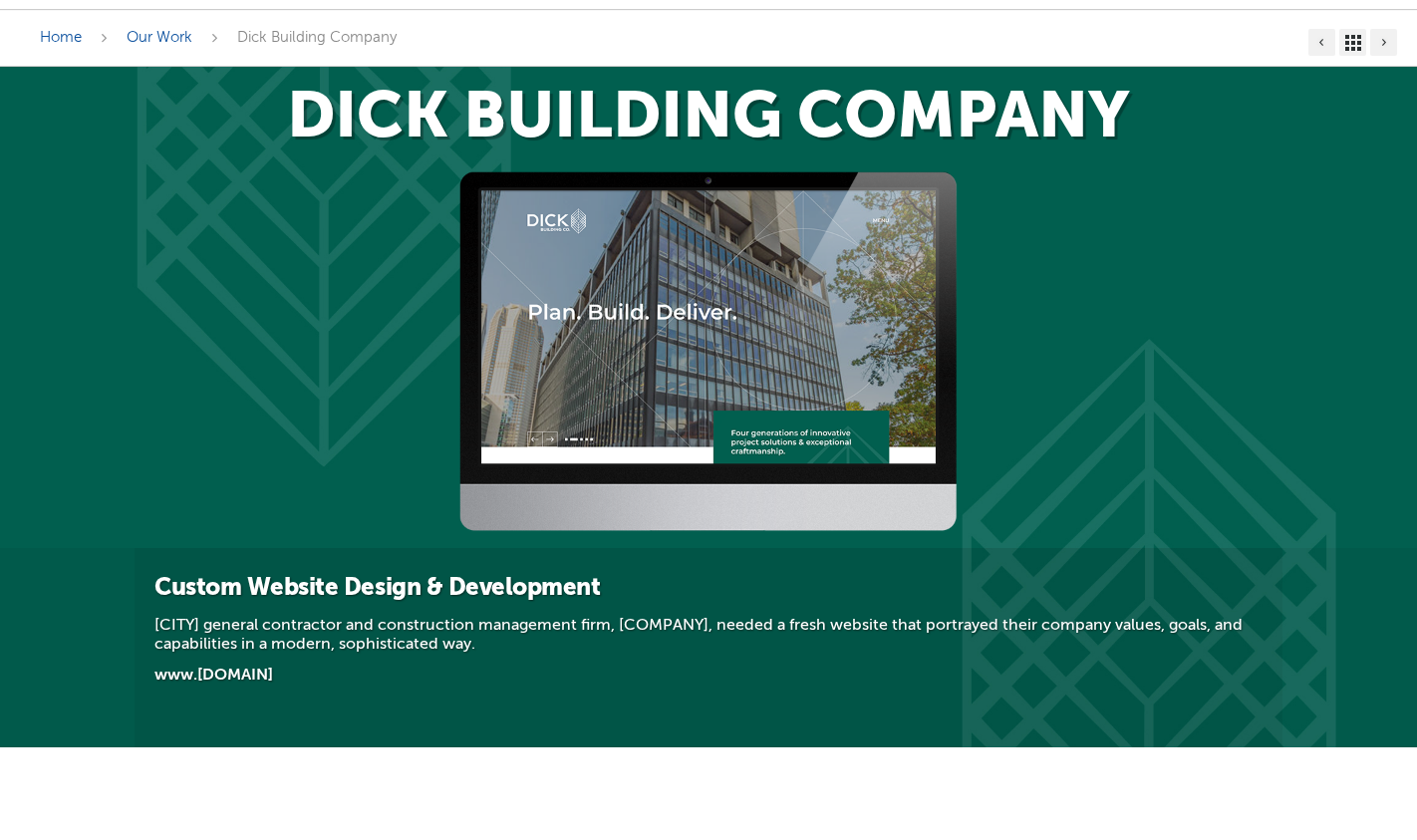 scroll, scrollTop: 82, scrollLeft: 0, axis: vertical 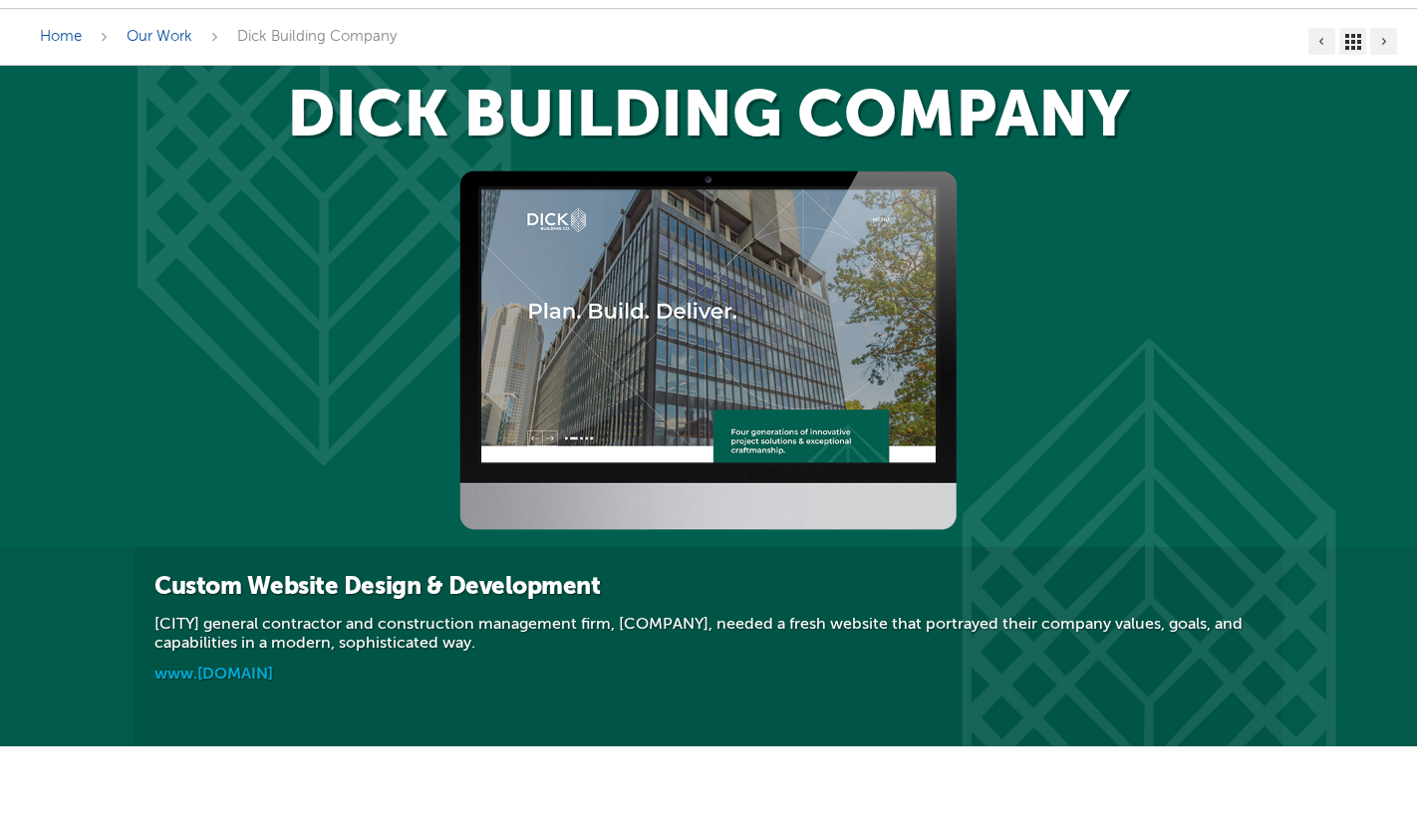 click on "www.[DOMAIN]" at bounding box center (213, 675) 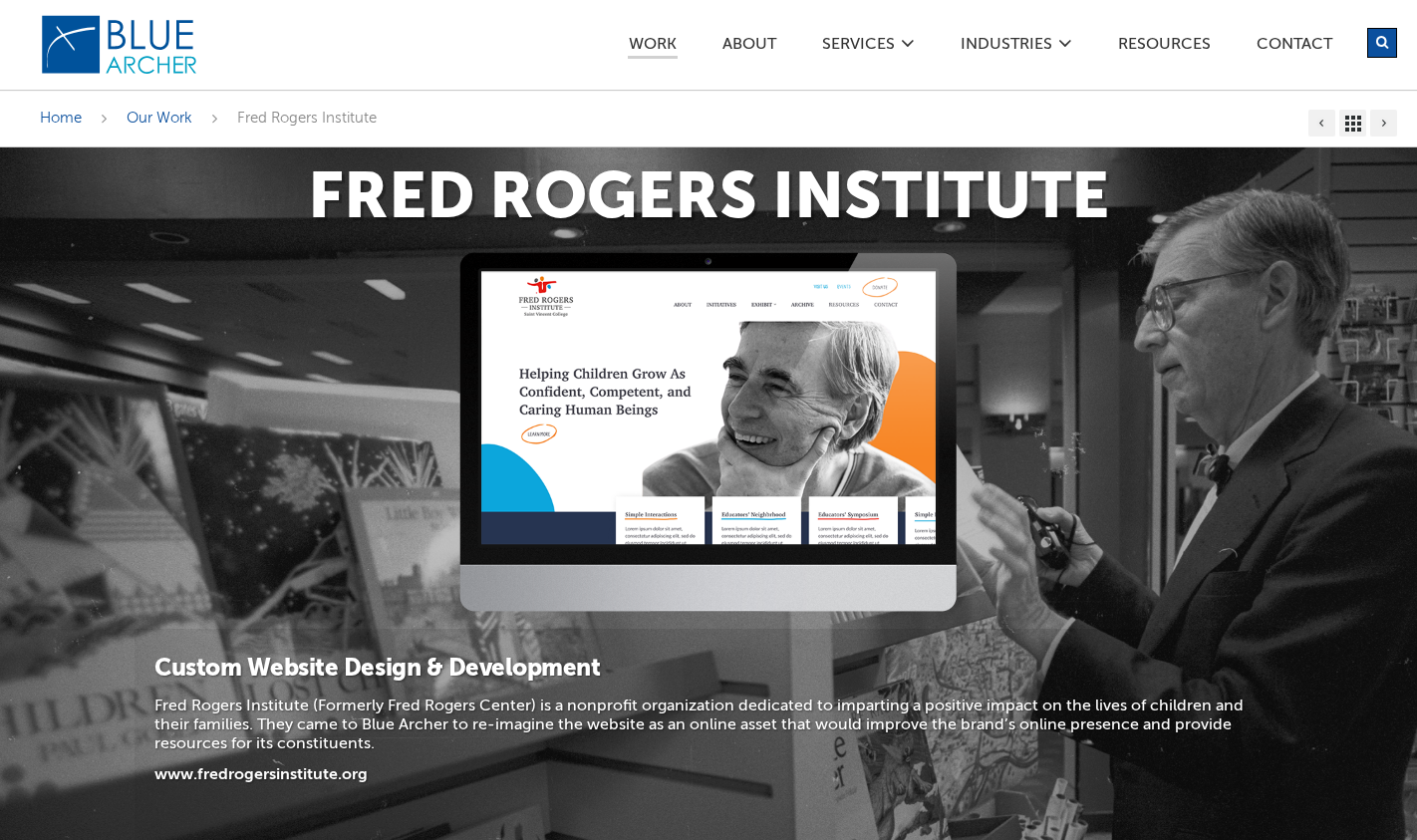 scroll, scrollTop: 0, scrollLeft: 0, axis: both 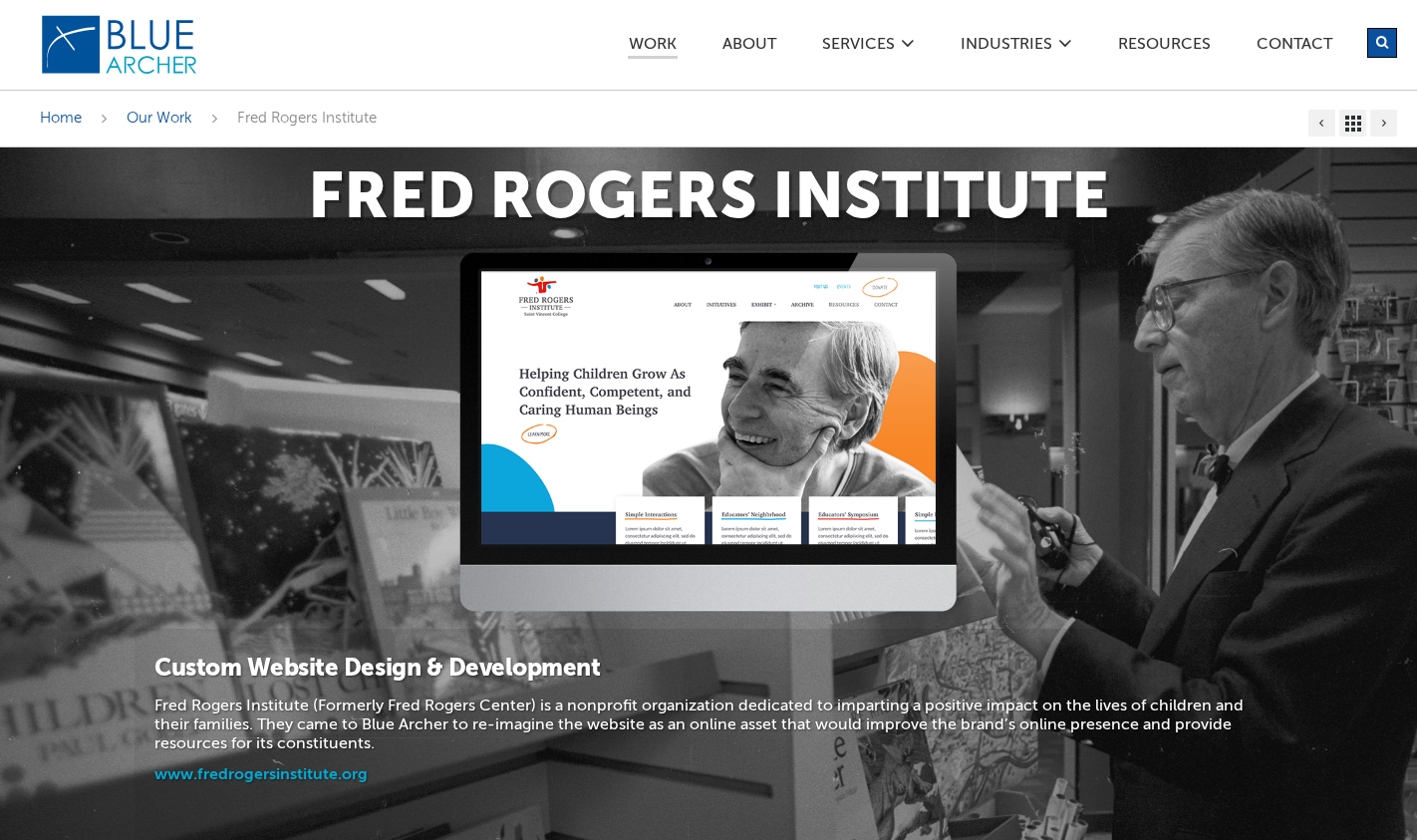 click on "www.fredrogersinstitute.org" at bounding box center (261, 775) 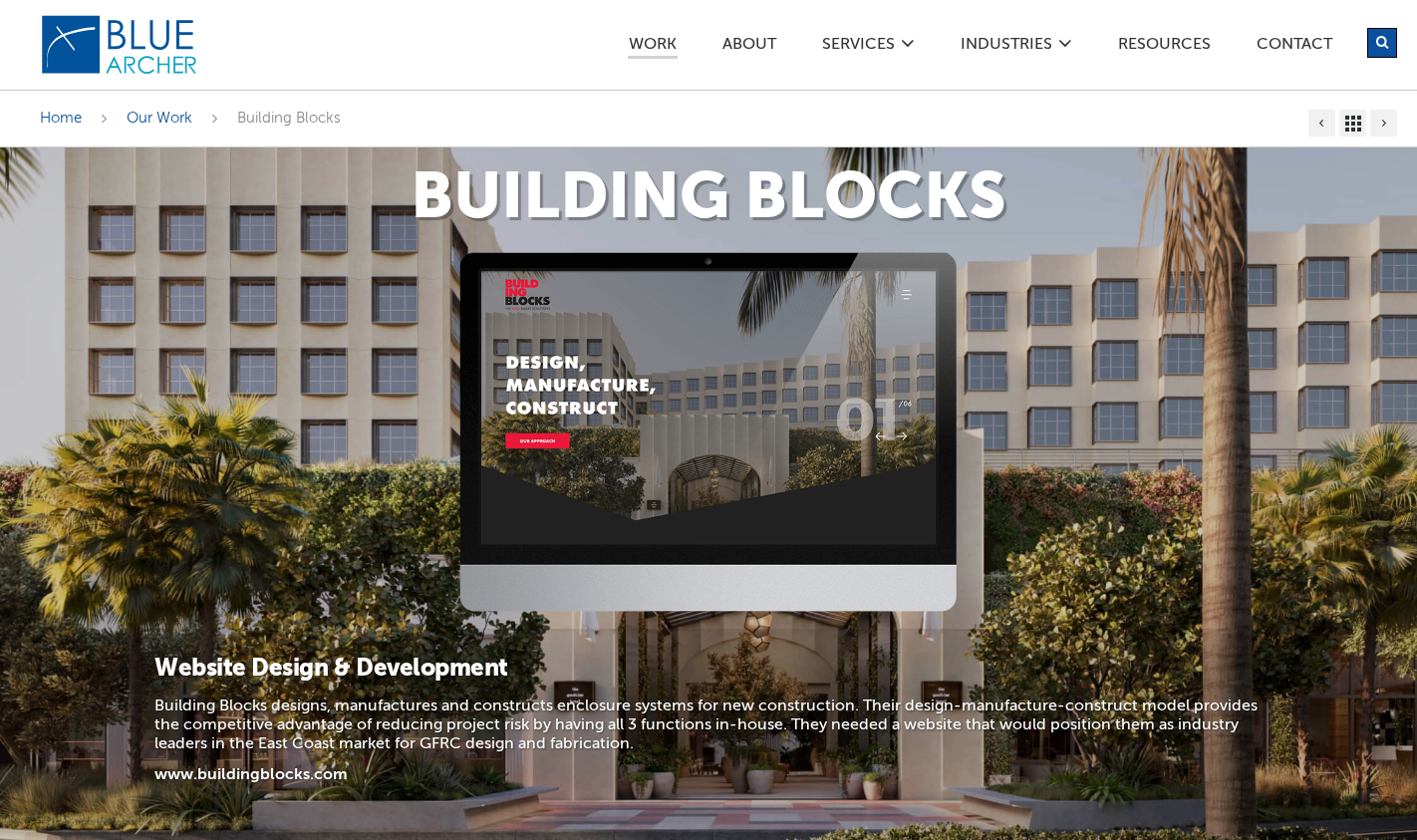 scroll, scrollTop: 0, scrollLeft: 0, axis: both 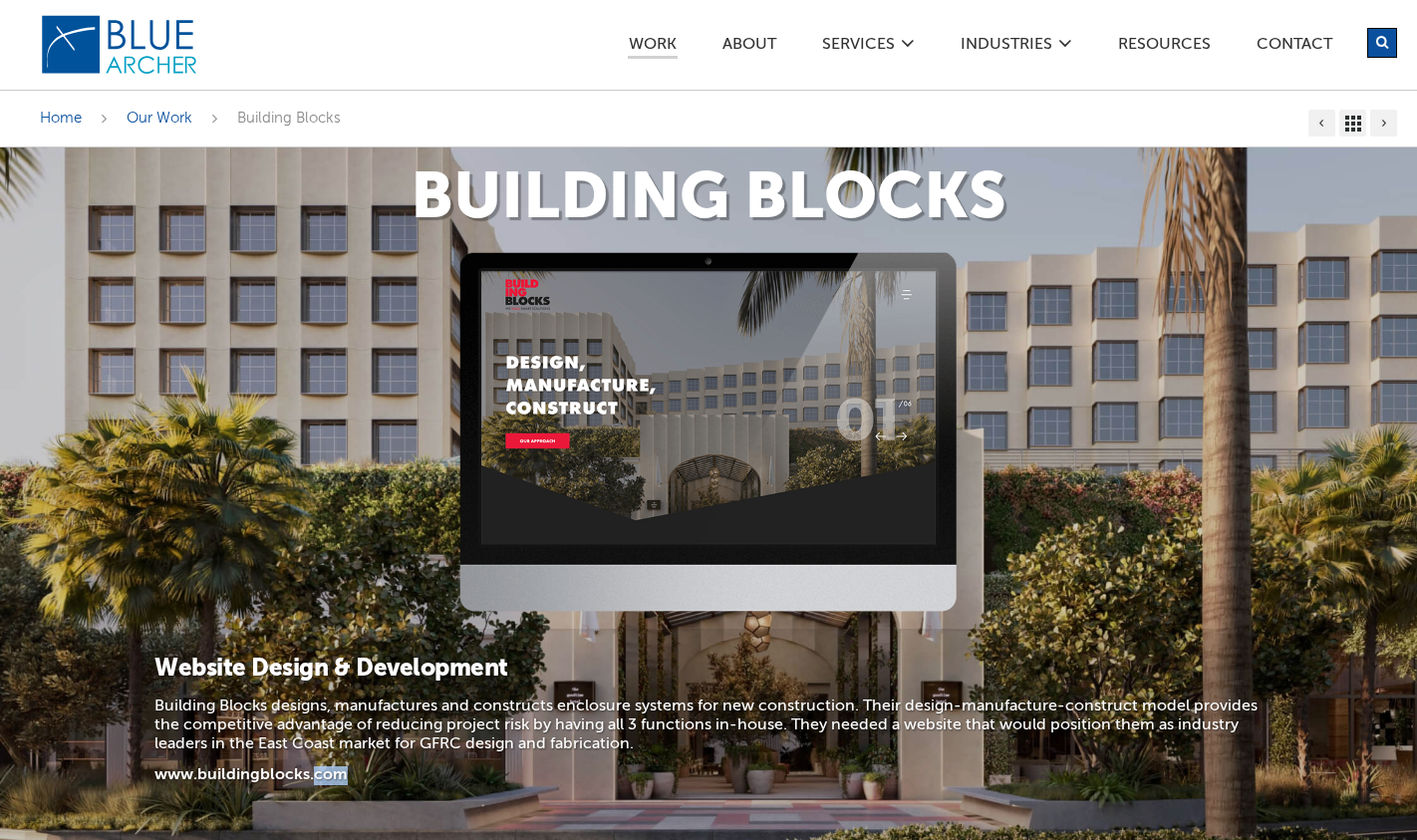 click on "www.buildingblocks.com" at bounding box center [708, 775] 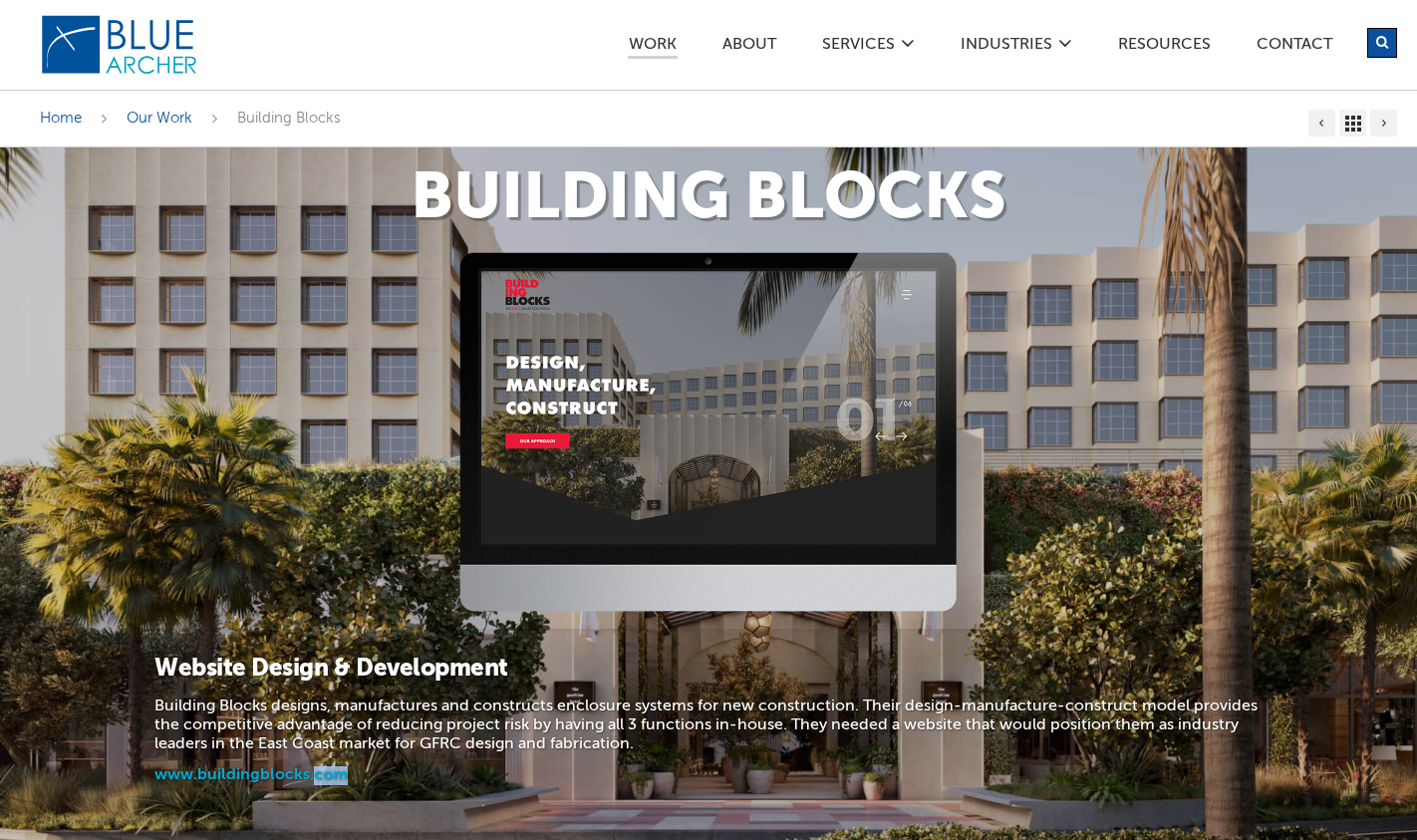 click on "www.buildingblocks.com" at bounding box center [251, 775] 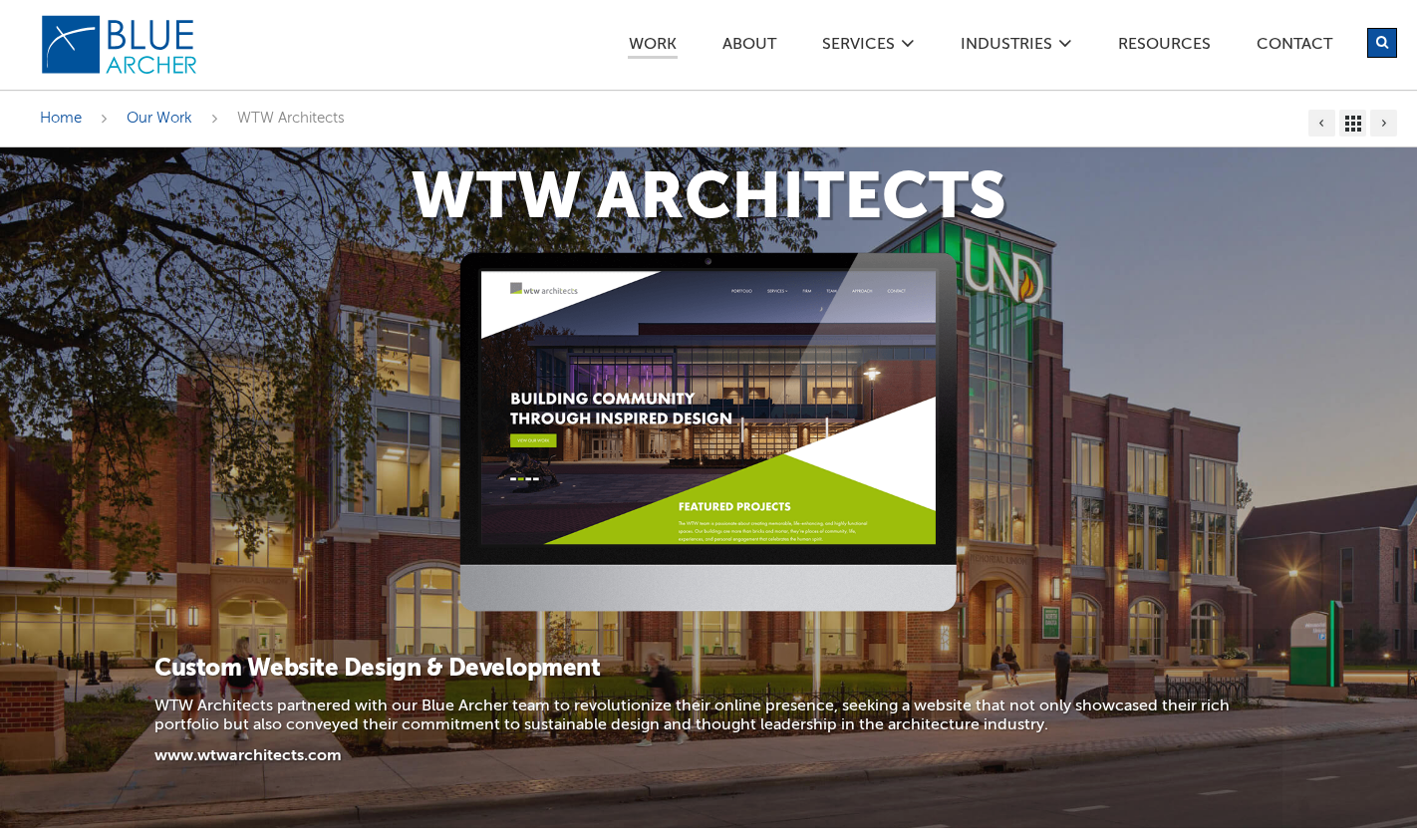 scroll, scrollTop: 0, scrollLeft: 0, axis: both 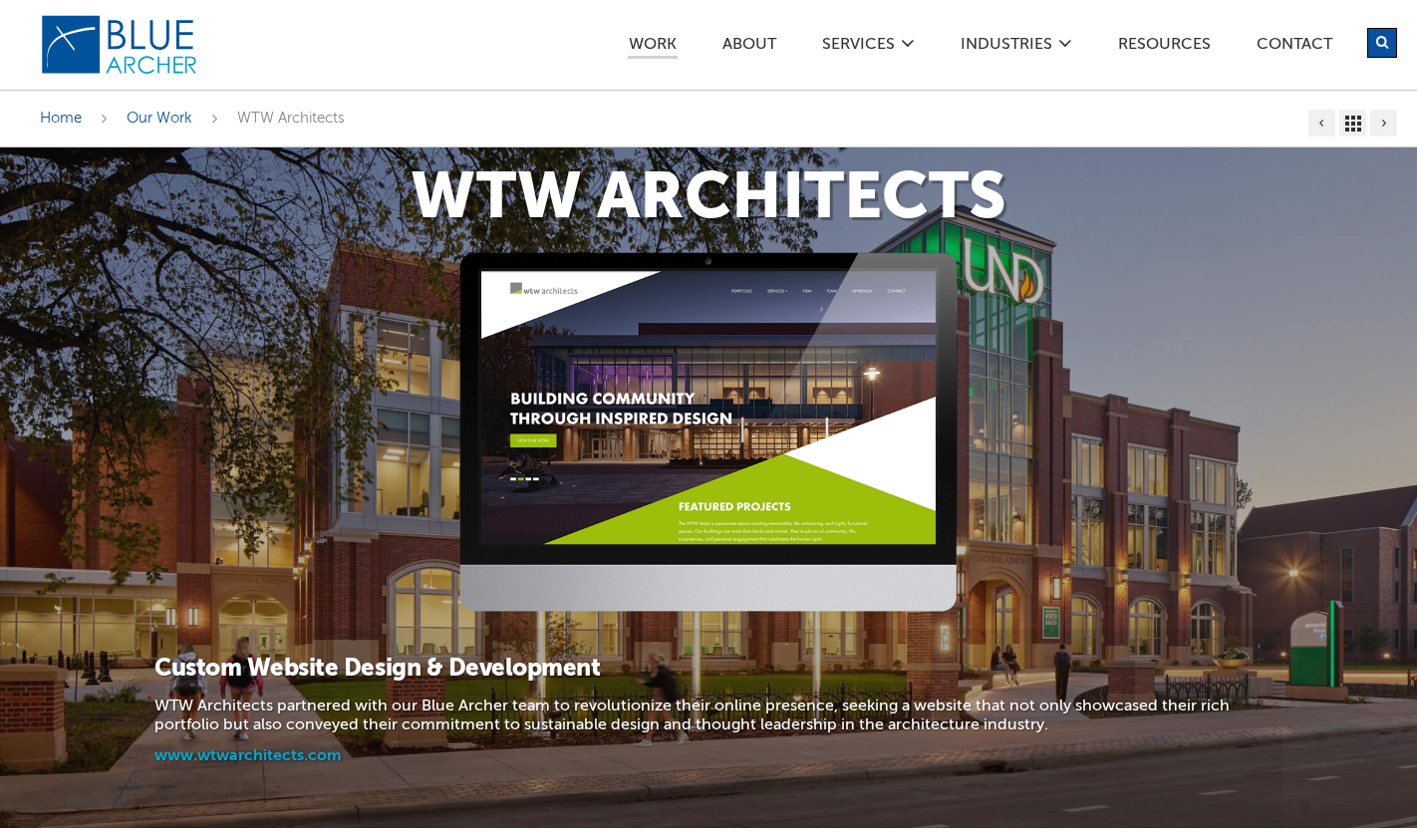 click on "www.wtwarchitects.com" at bounding box center (248, 756) 